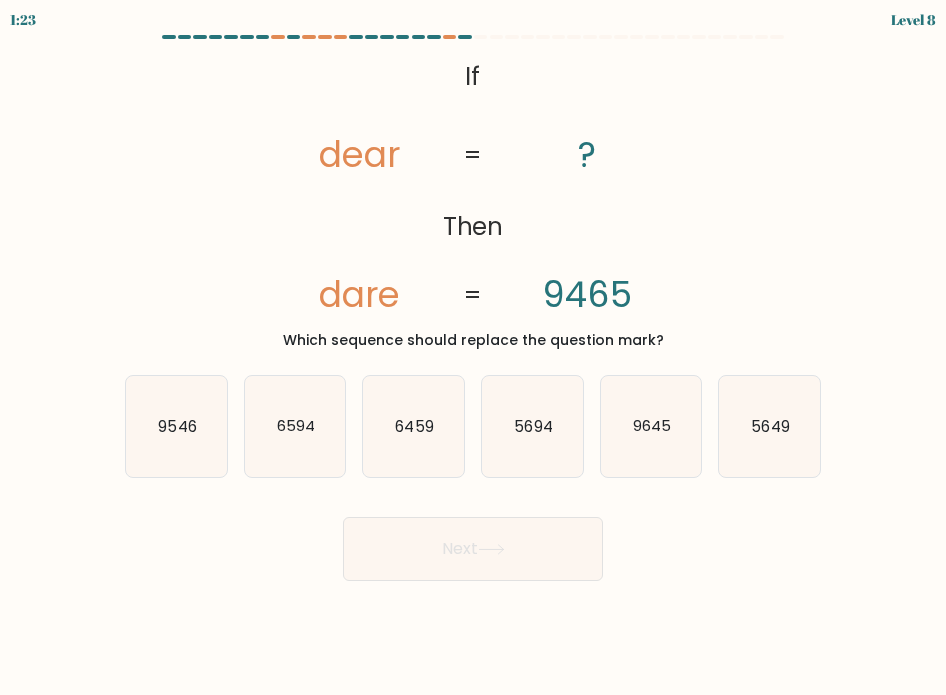 scroll, scrollTop: 0, scrollLeft: 0, axis: both 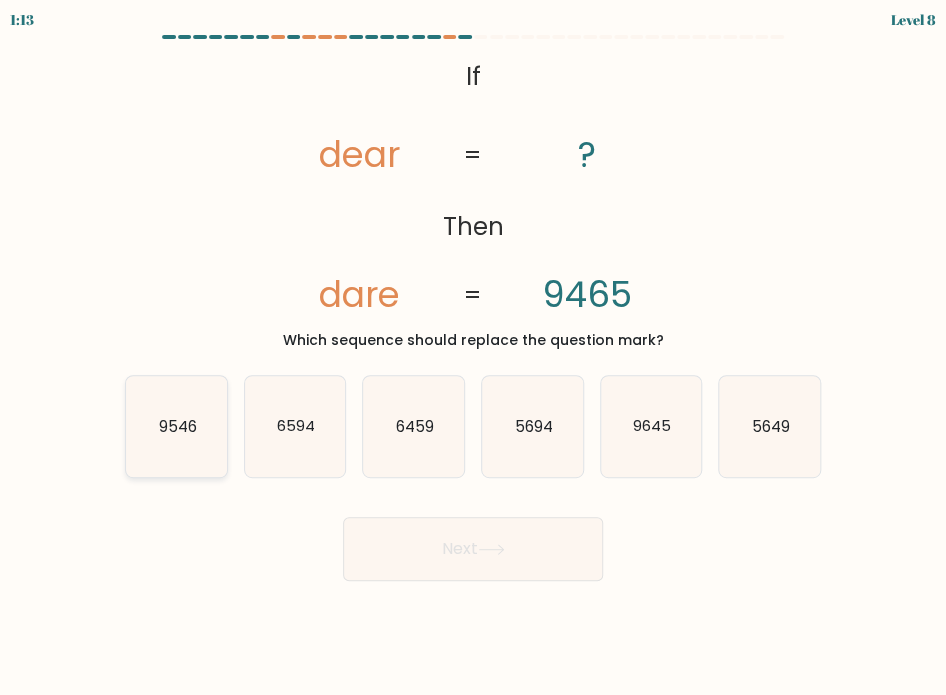 click on "9546" at bounding box center [176, 426] 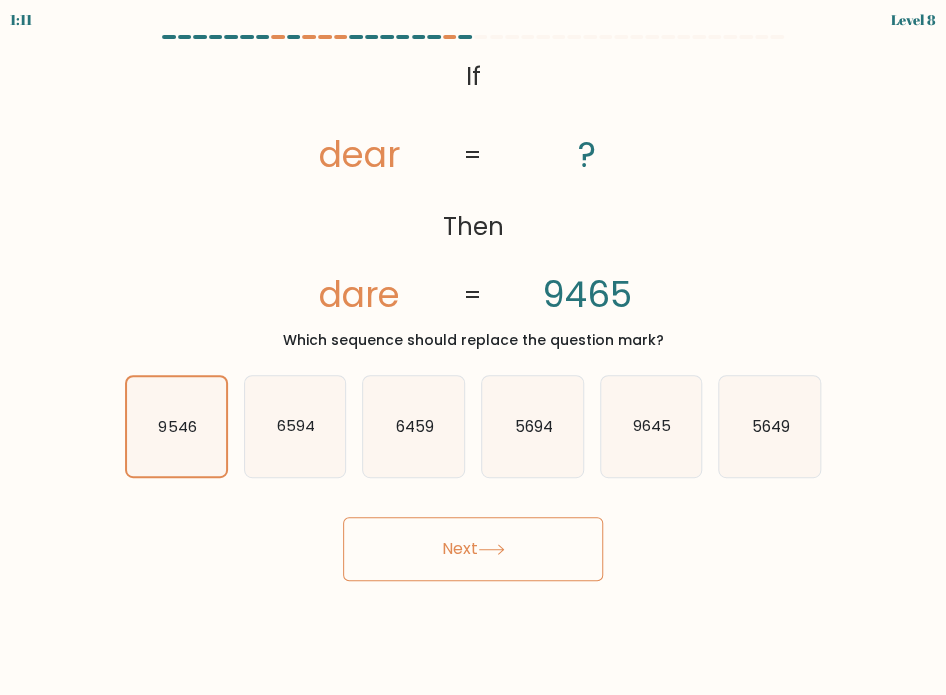 click on "Next" at bounding box center [473, 549] 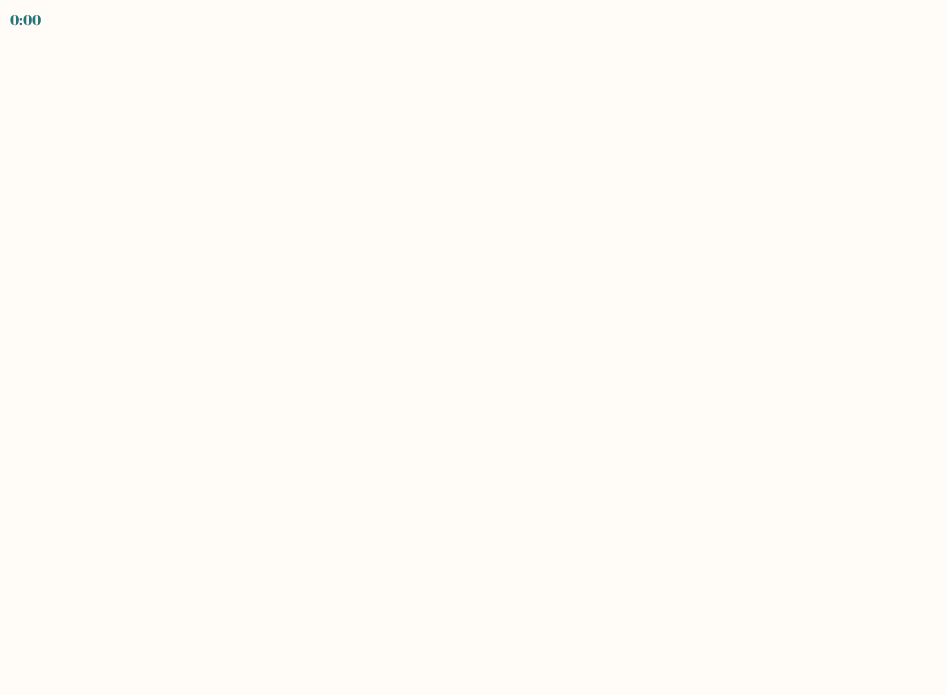 scroll, scrollTop: 0, scrollLeft: 0, axis: both 